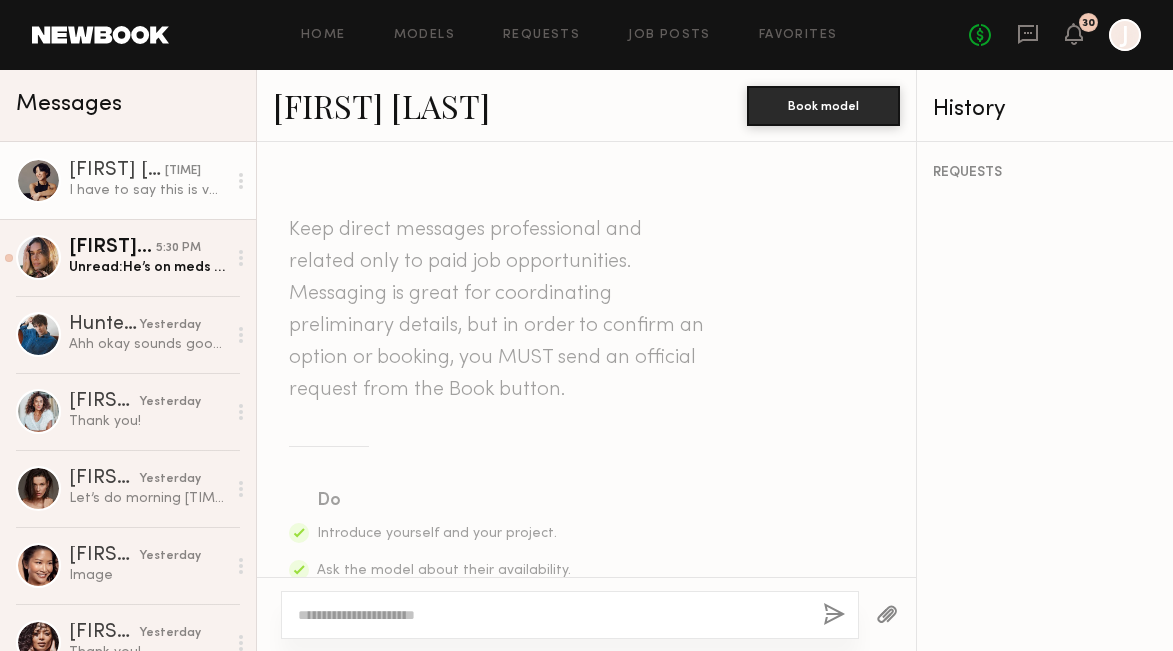 scroll, scrollTop: 0, scrollLeft: 0, axis: both 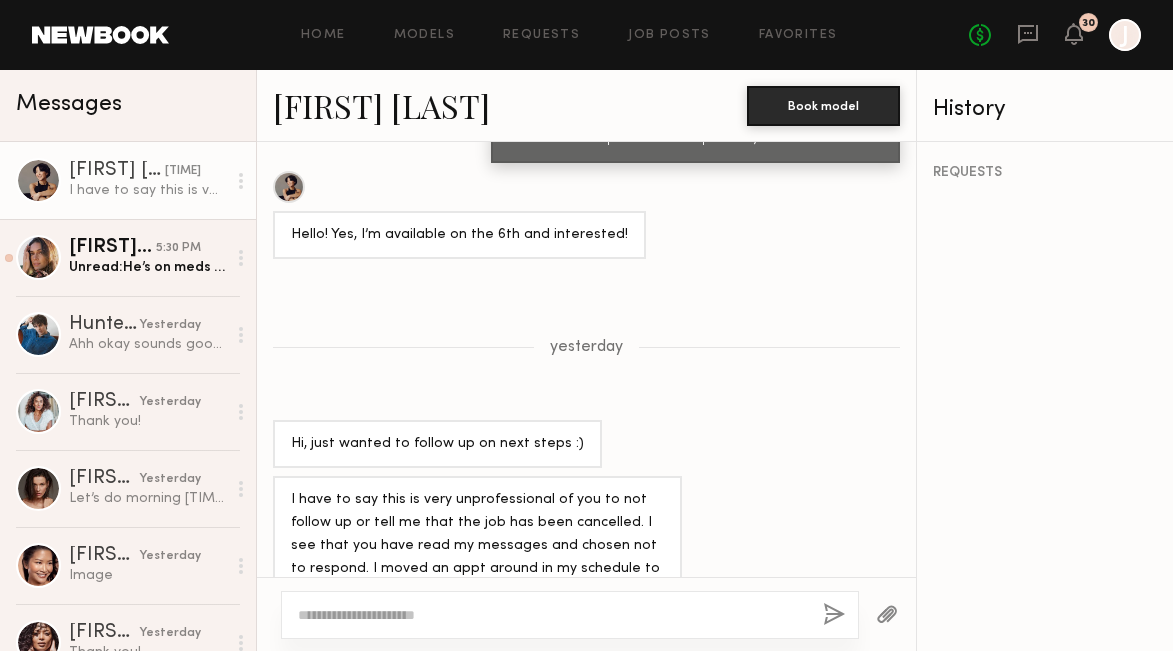 click on "Home Models Requests Job Posts Favorites Sign Out No fees up to $5,000 30 J" 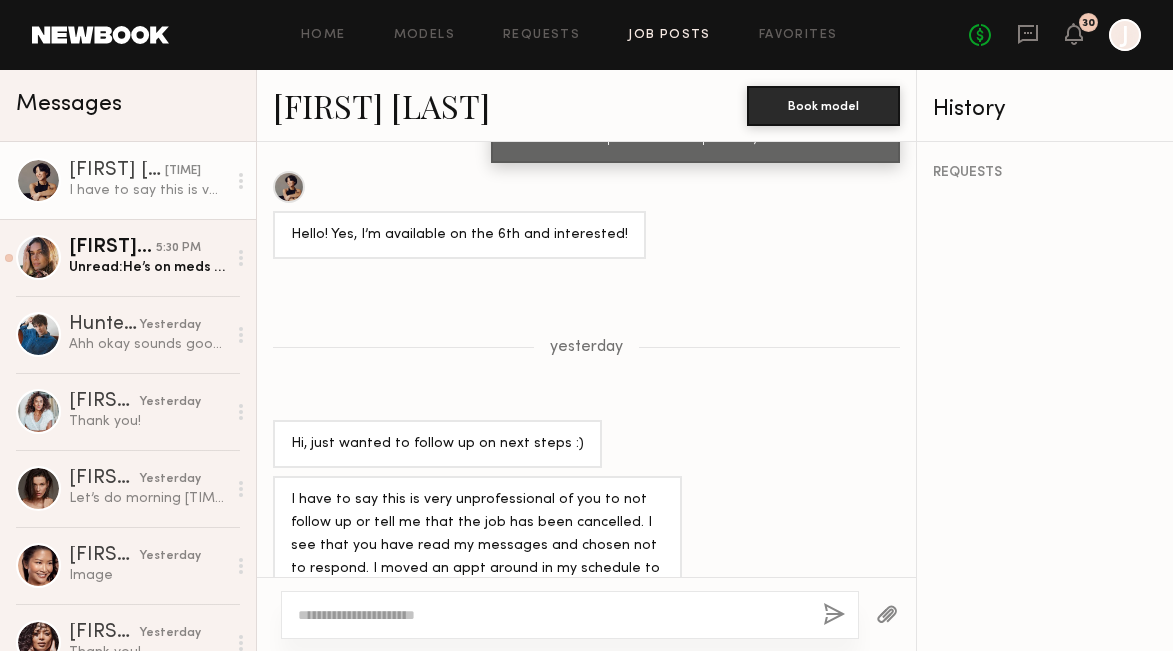 click on "Job Posts" 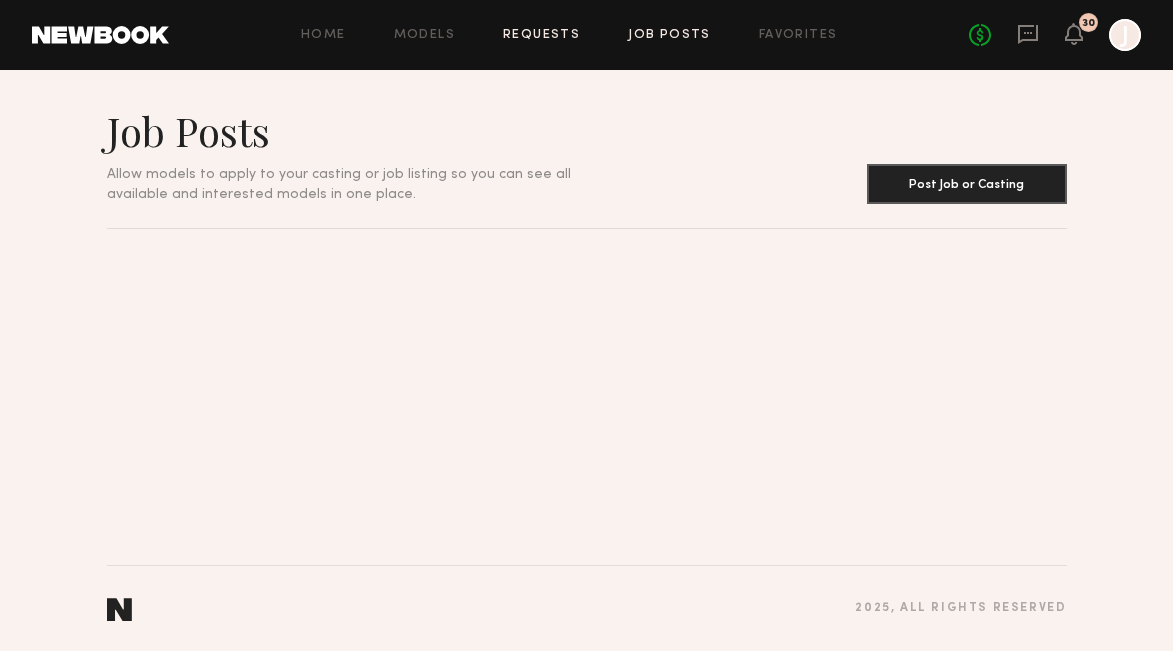 click on "Requests" 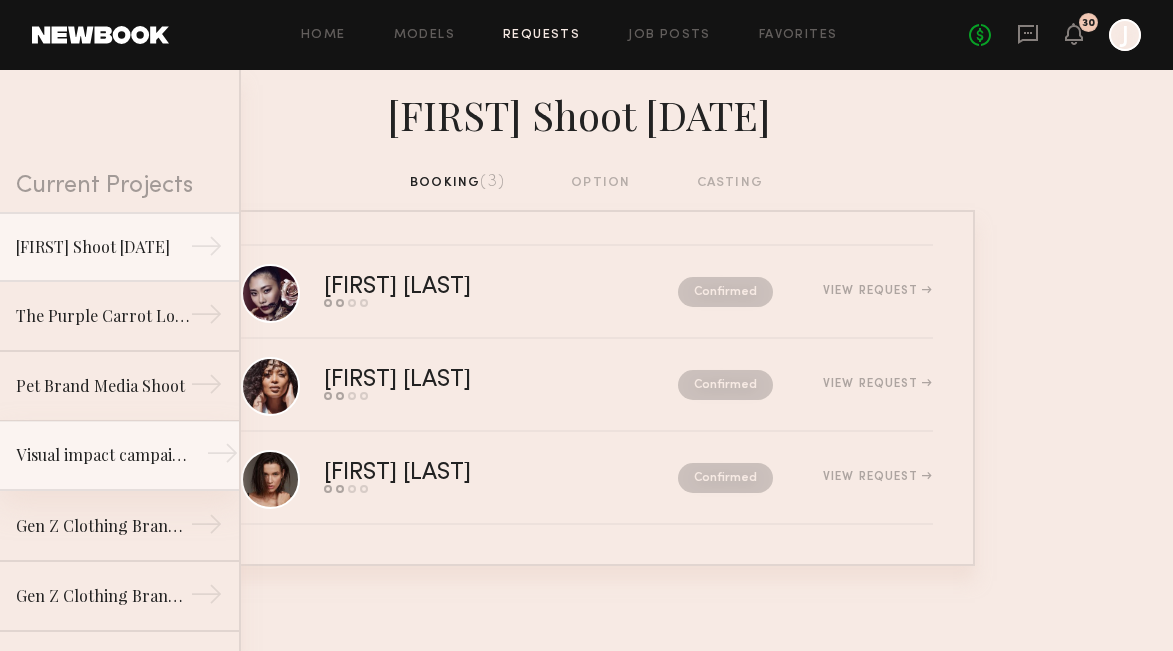 click on "Visual impact campaign →" 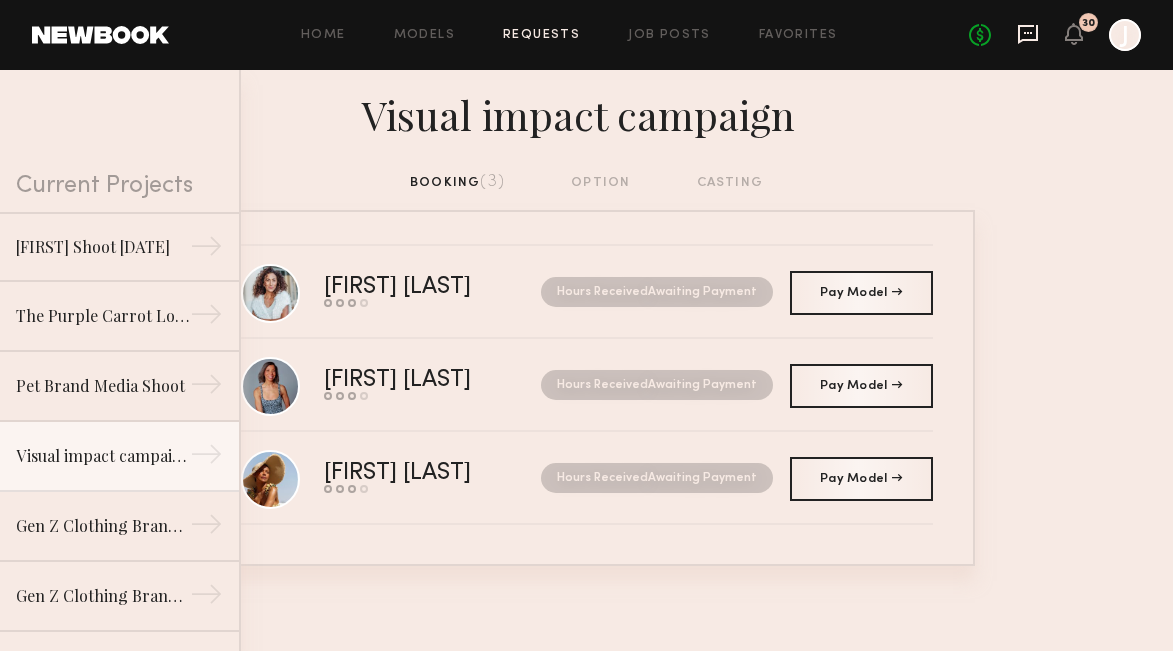 click 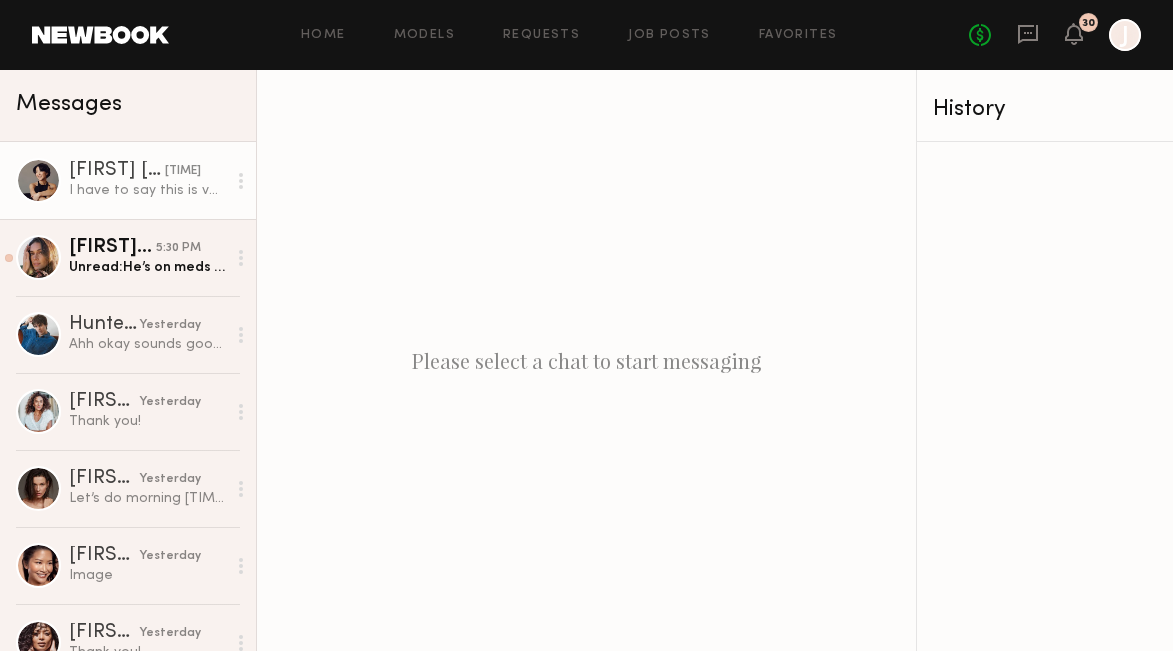 click on "I have to say this is very unprofessional of you to not follow up or tell me that the job has been cancelled. I see that you have read my messages and chosen not to respond. I moved an appt around in my schedule to accept this job so it’s very inconsiderate that you don’t value my time." 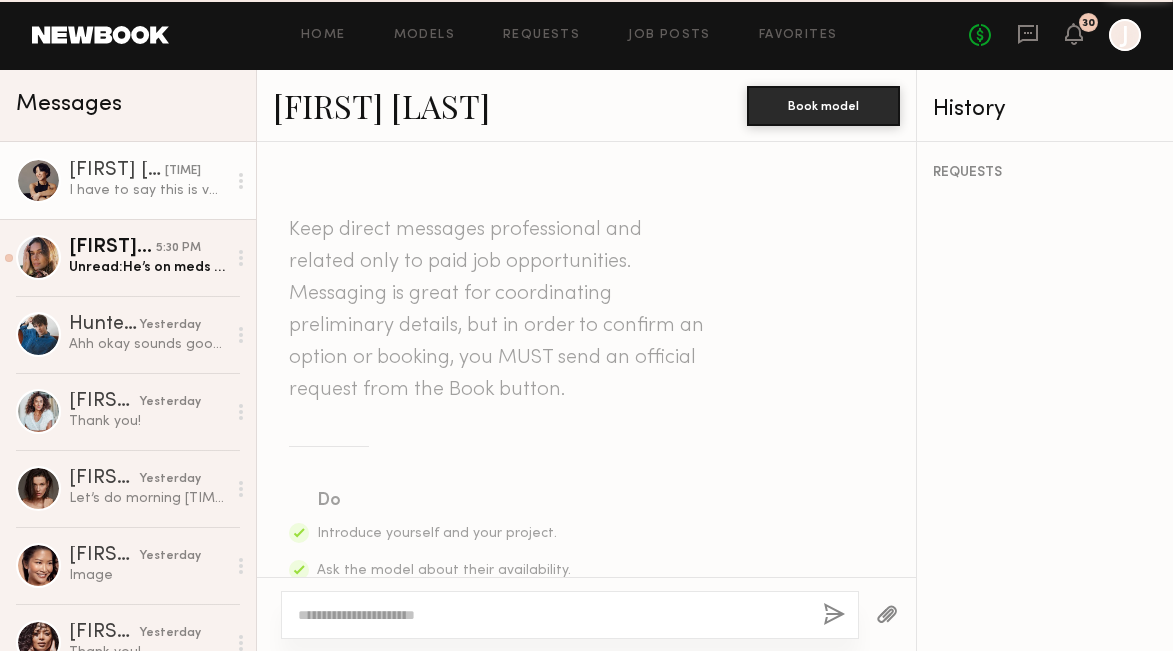 scroll, scrollTop: 1141, scrollLeft: 0, axis: vertical 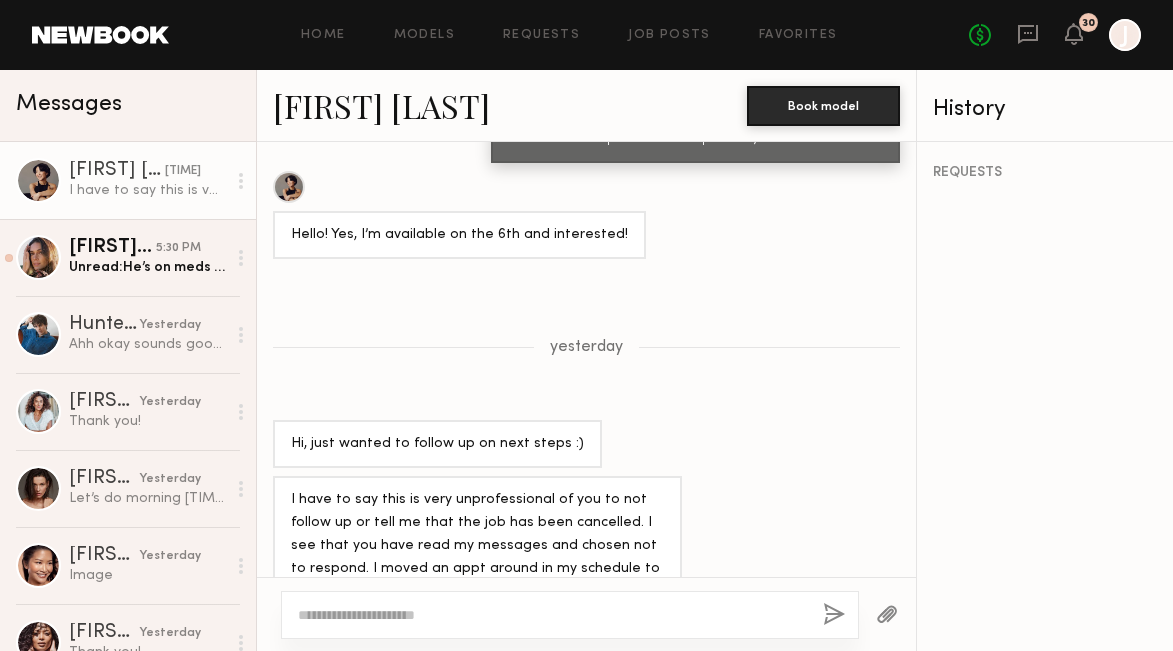 click 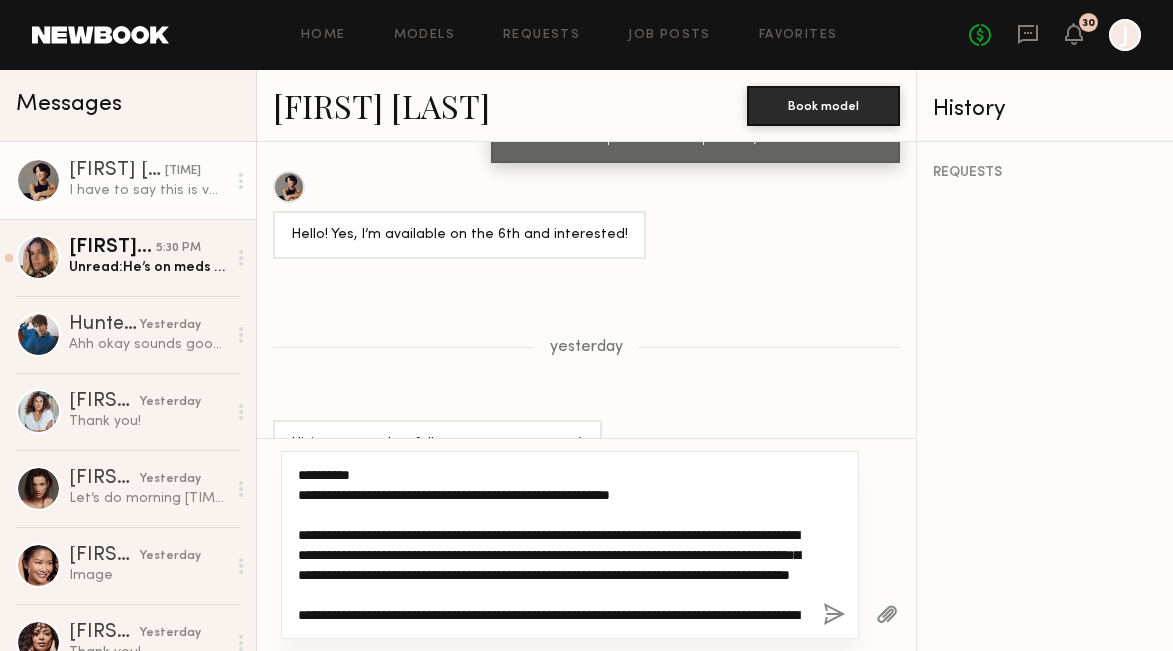 scroll, scrollTop: 0, scrollLeft: 0, axis: both 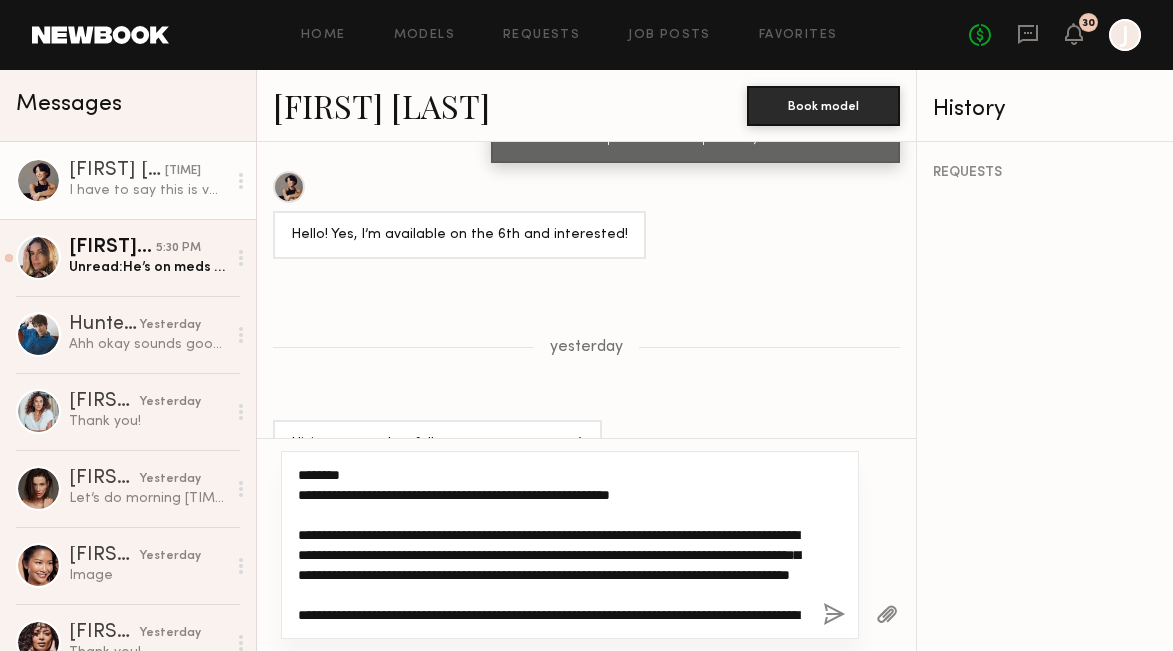 click on "**********" 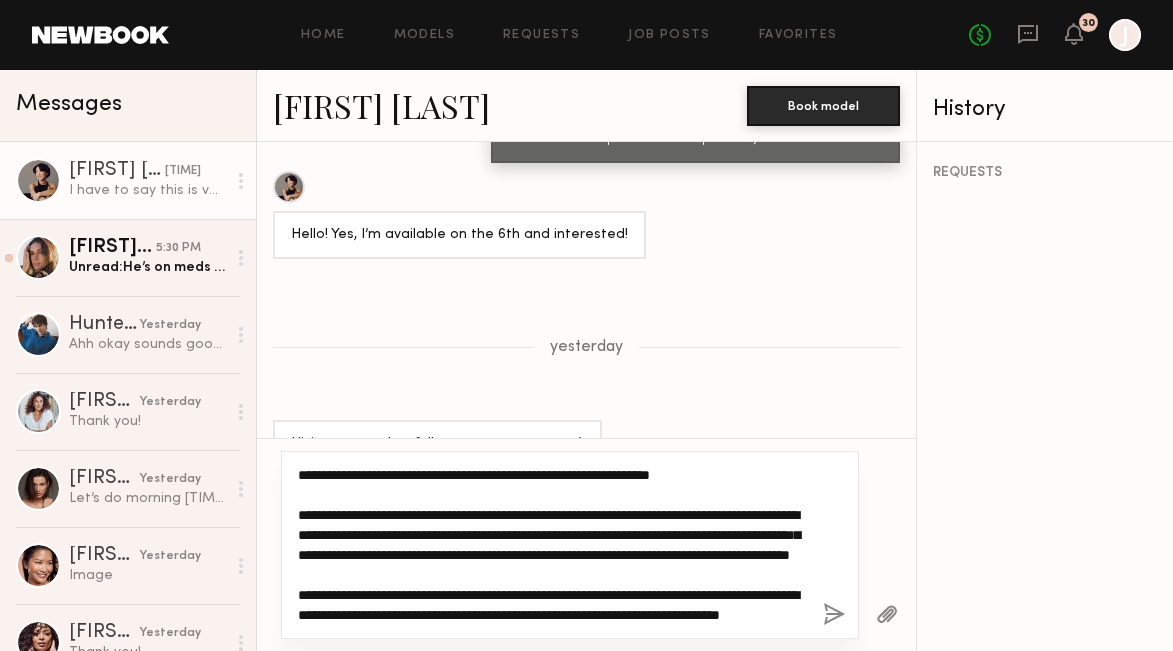 click on "**********" 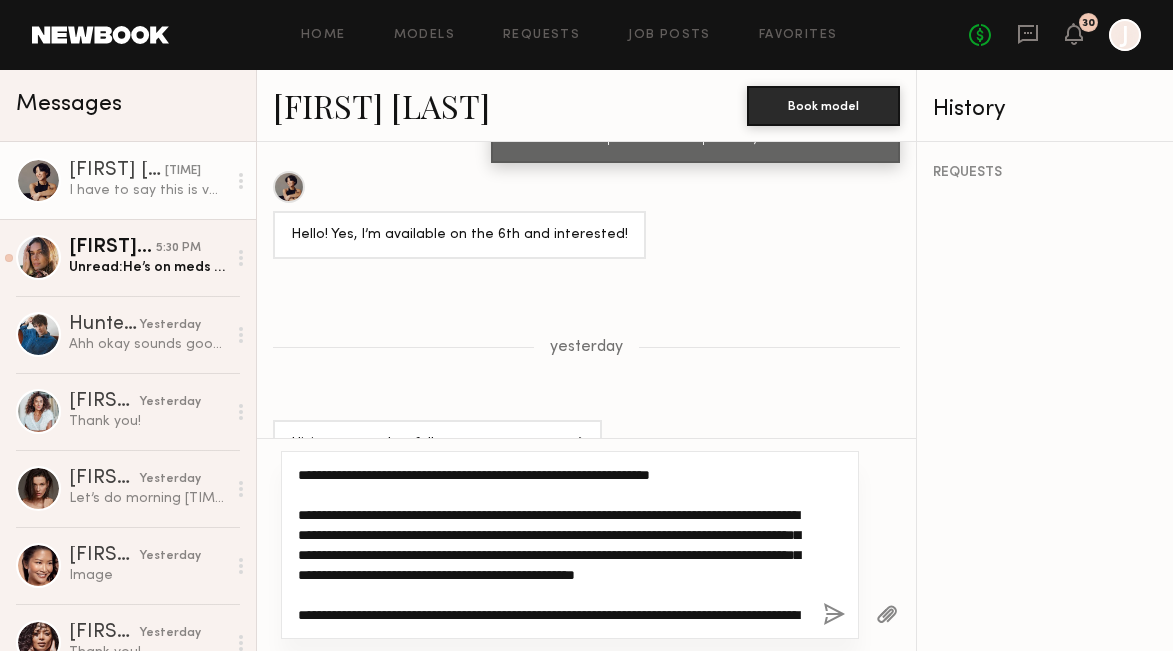 scroll, scrollTop: 0, scrollLeft: 0, axis: both 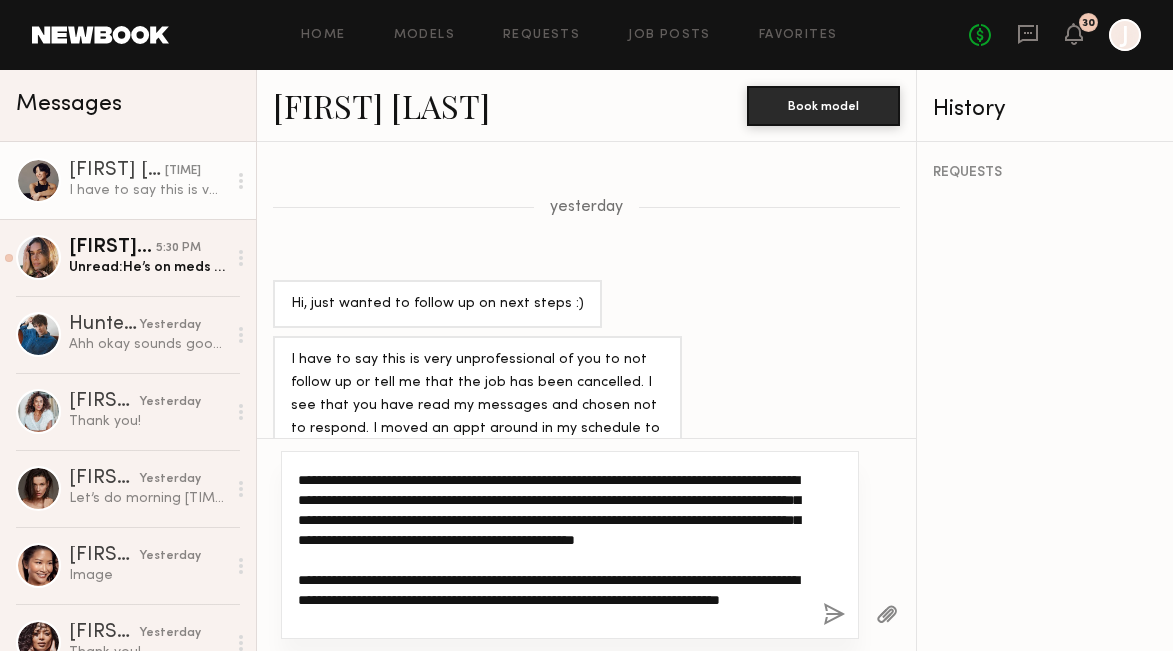 click on "**********" 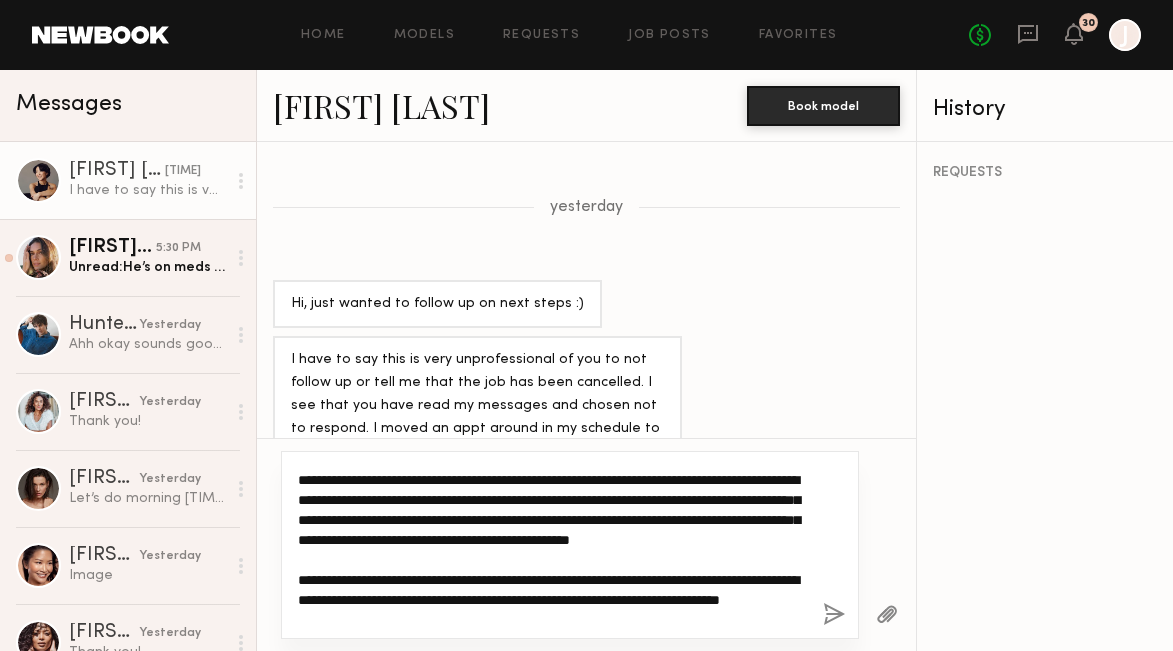 scroll, scrollTop: 1145, scrollLeft: 0, axis: vertical 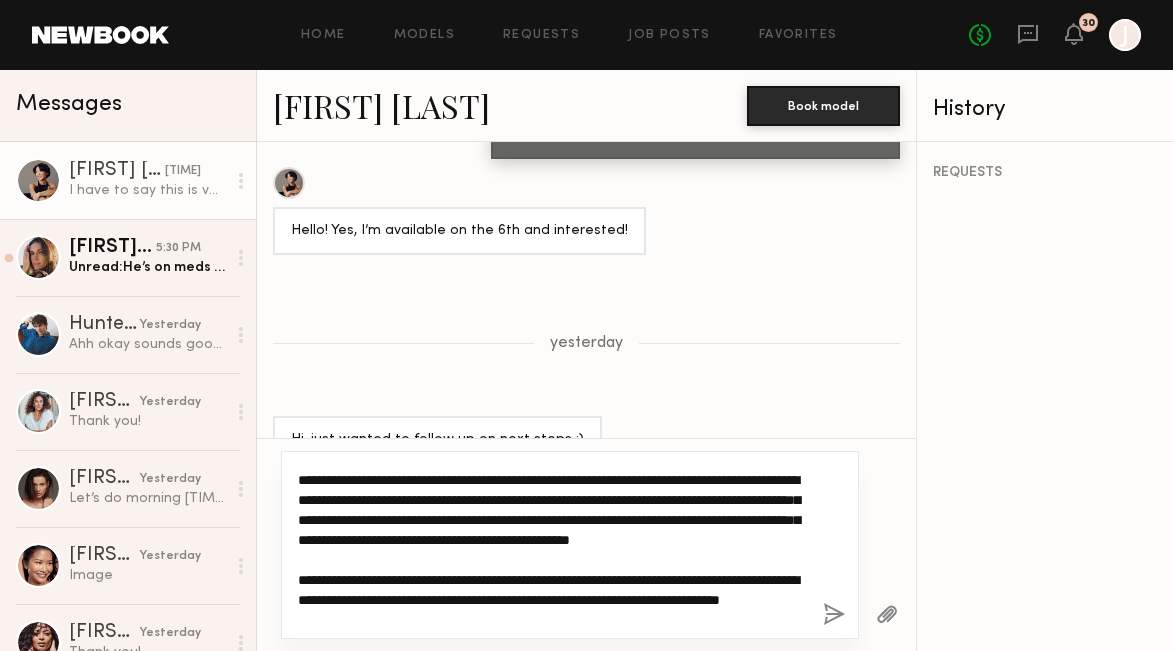 click on "**********" 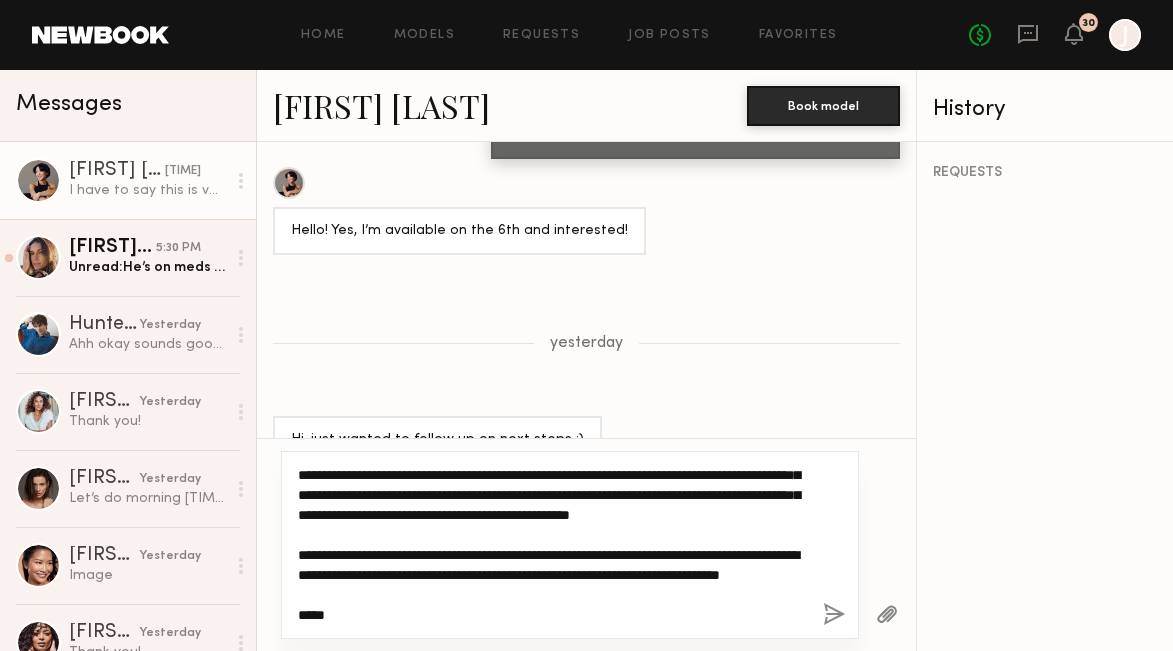 scroll, scrollTop: 100, scrollLeft: 0, axis: vertical 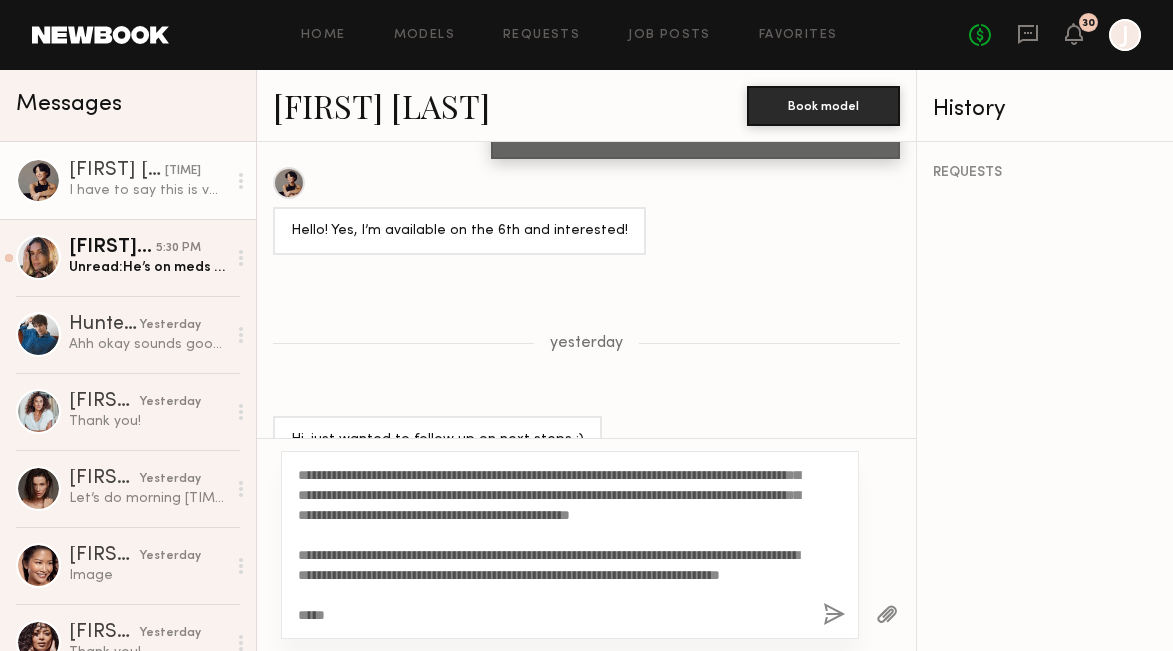 click 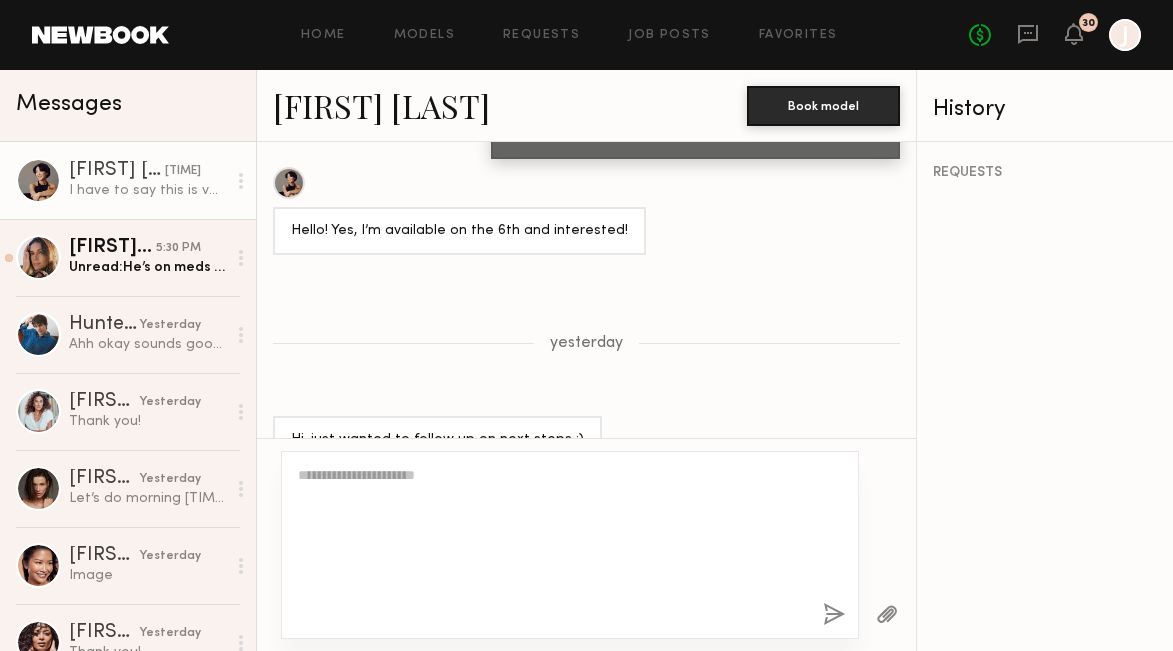 scroll, scrollTop: 0, scrollLeft: 0, axis: both 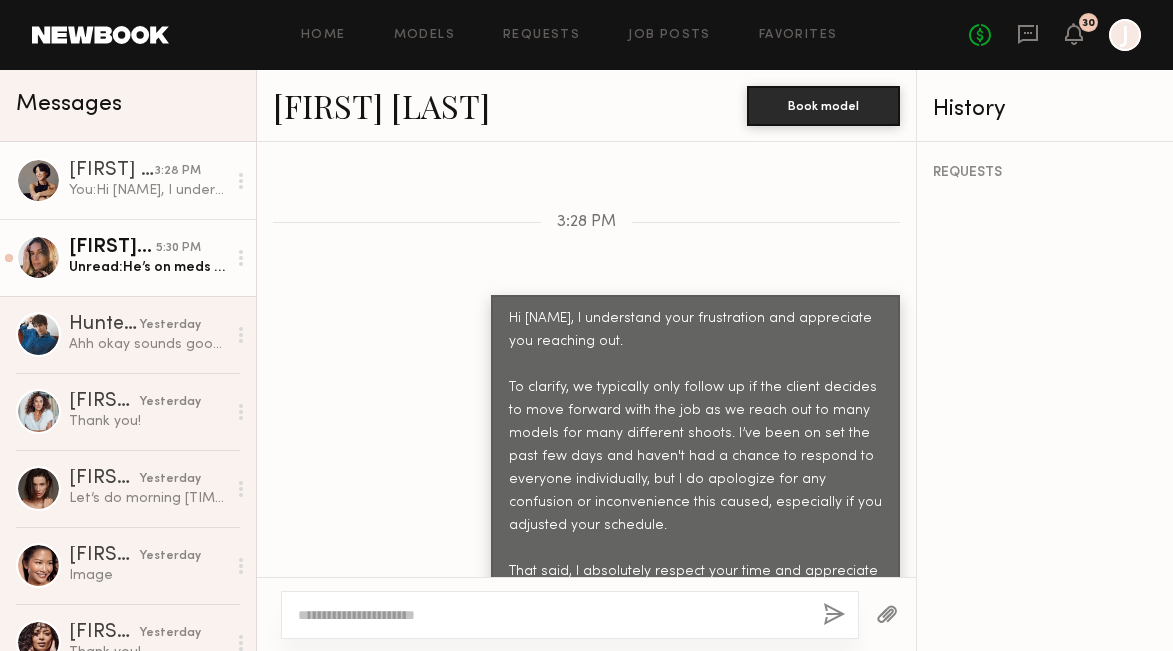 click on "5:30 PM" 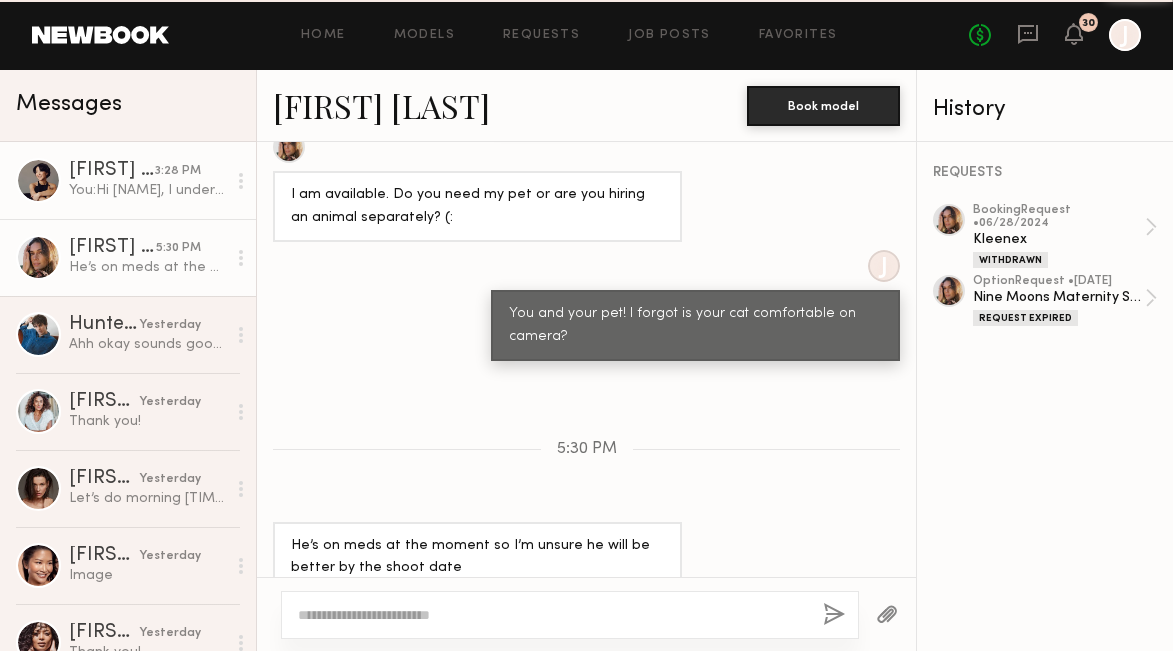 scroll, scrollTop: 1813, scrollLeft: 0, axis: vertical 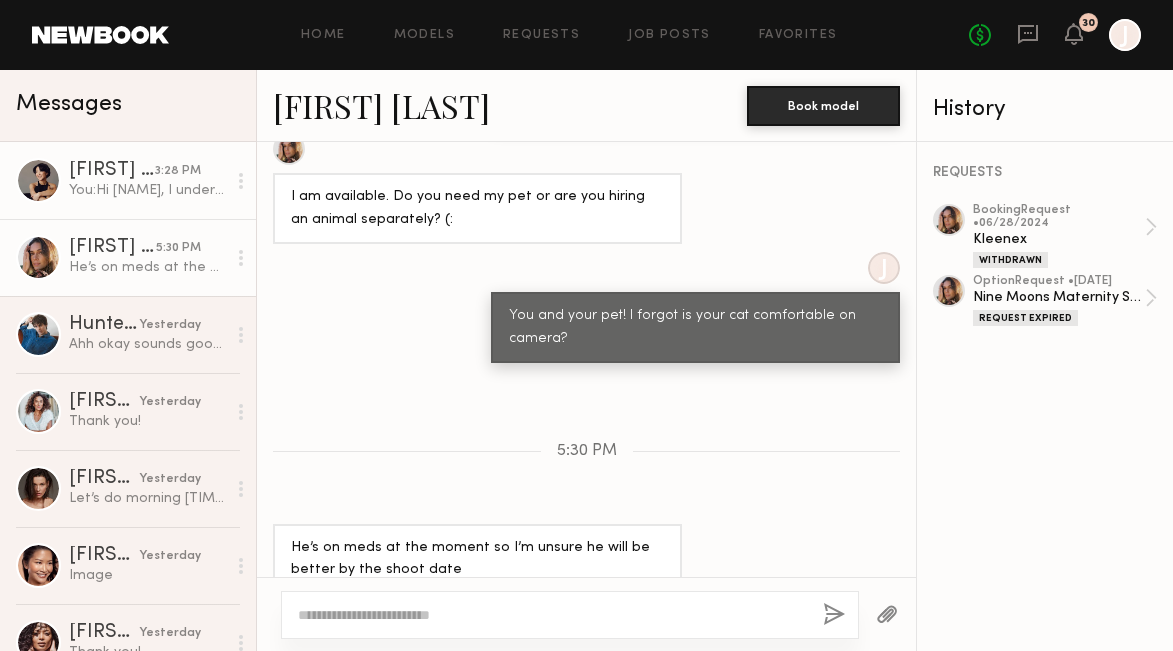 click on "You:  Hi [NAME], I understand your frustration and appreciate you reaching out.
To clarify, we typically only follow up if the client decides to move forward with the job as we reach out to many models for many different shoots. I’ve been on set the past few days and haven't had a chance to respond to everyone individually, but I do apologize for any confusion or inconvenience this caused, especially if you adjusted your schedule.
That said, I absolutely respect your time and appreciate your interest in the opportunity. I’ll make sure expectations are clearer moving forward to avoid any similar miscommunication.
Best," 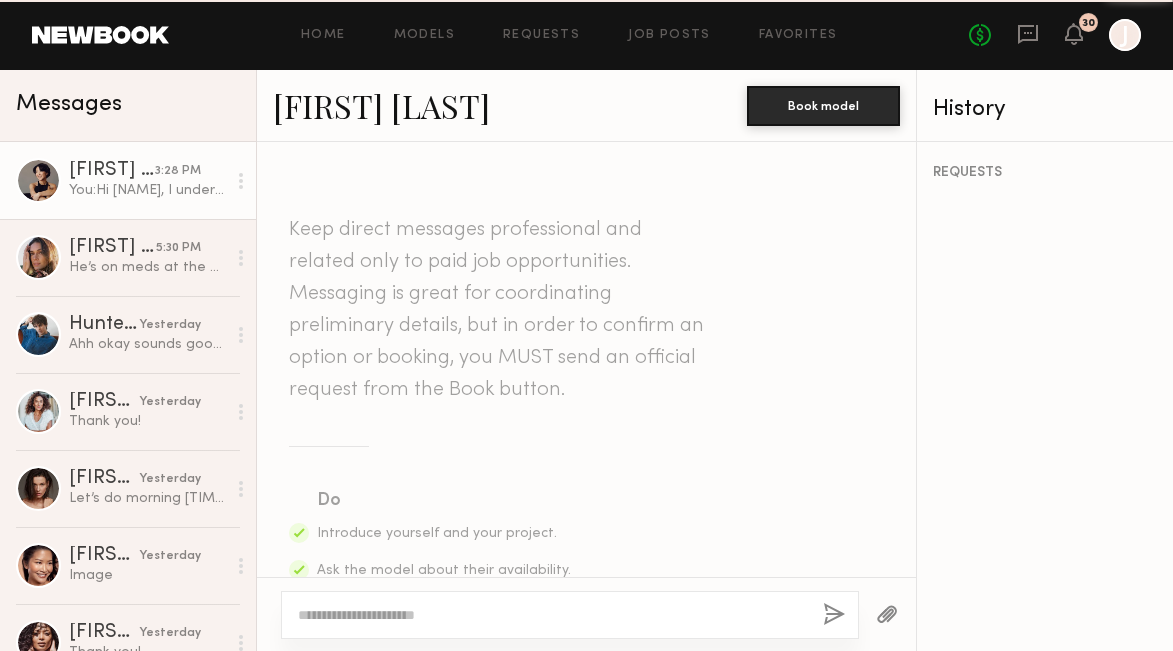 scroll, scrollTop: 1701, scrollLeft: 0, axis: vertical 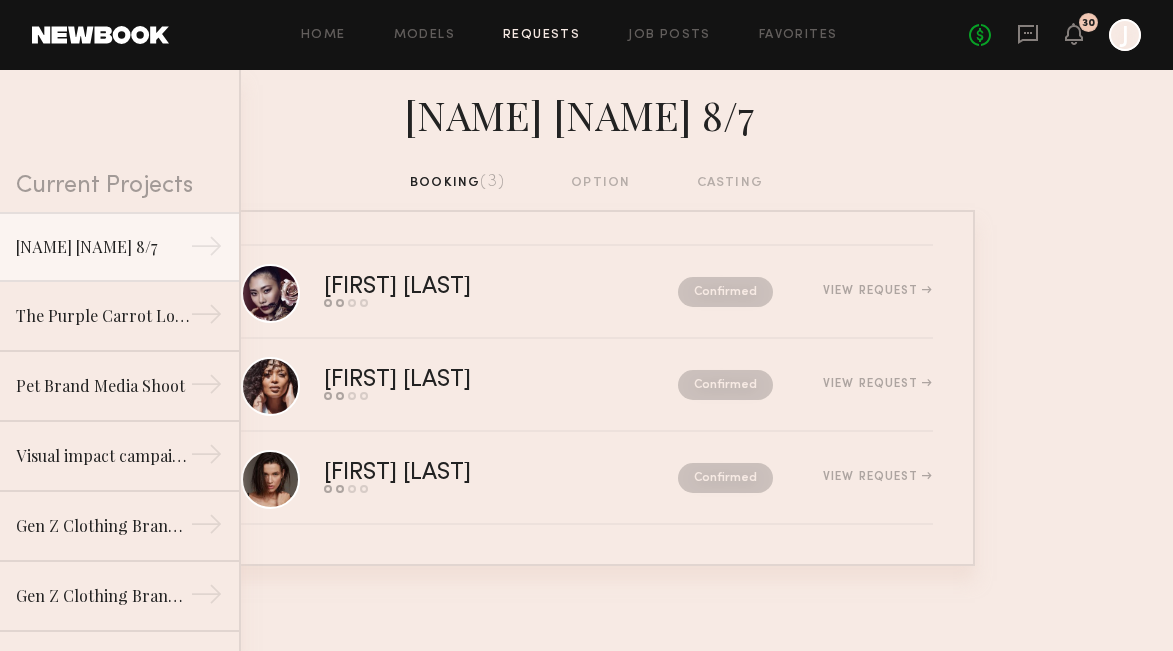 click on "Requests" 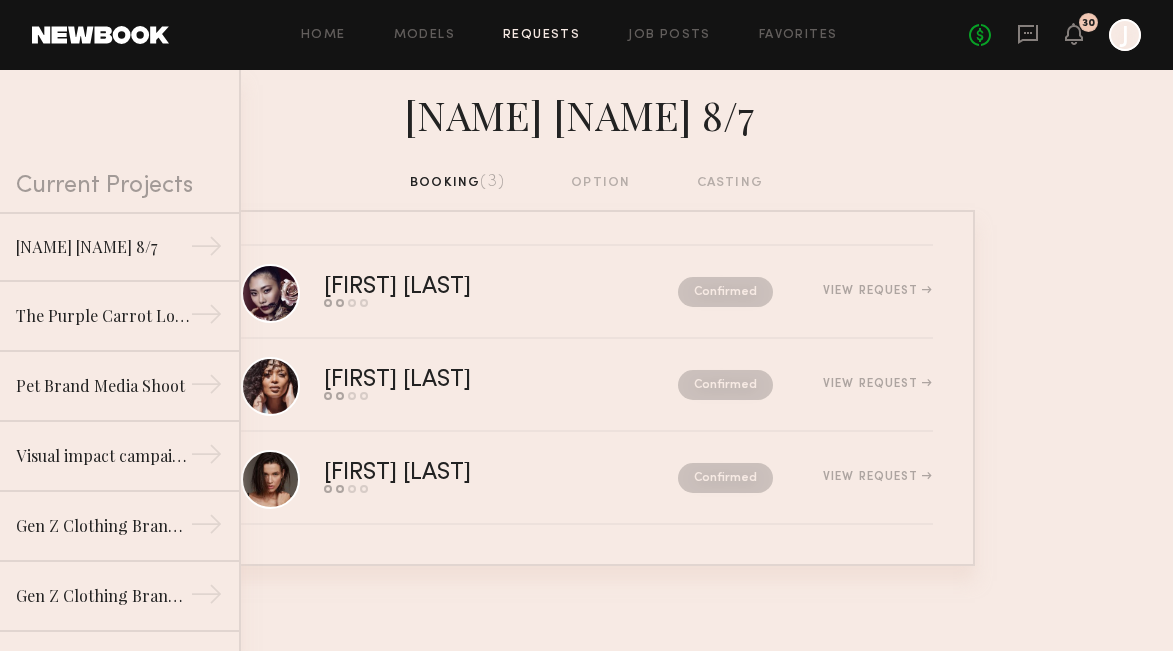 click on "Requests" 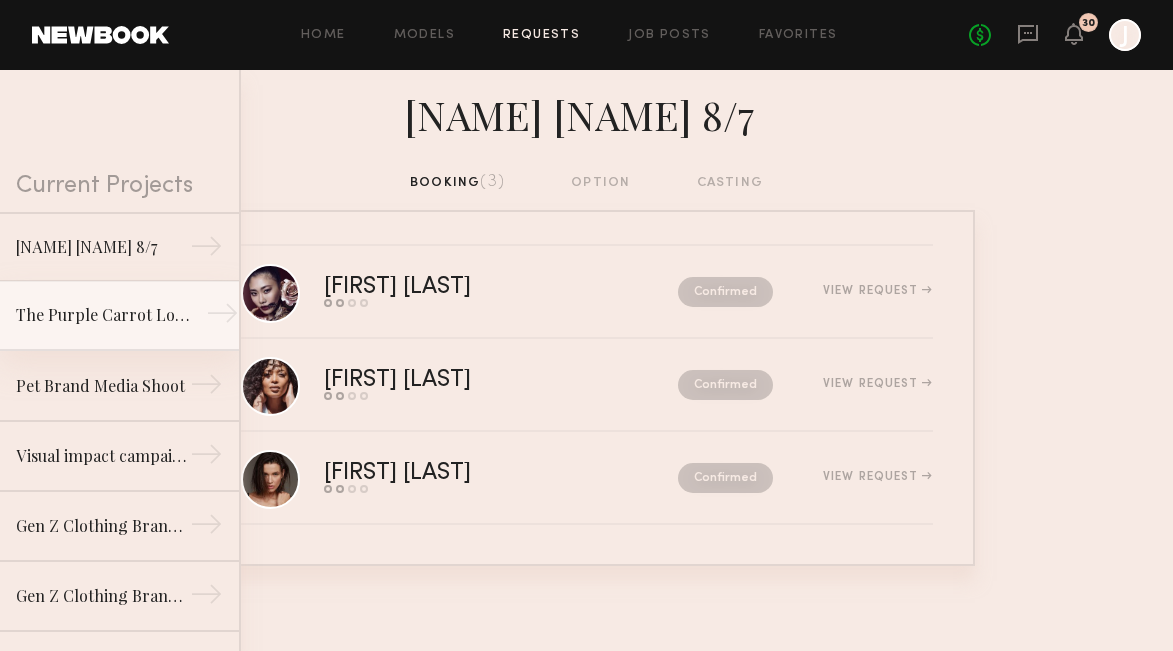click on "The Purple Carrot Lofi Shoot →" 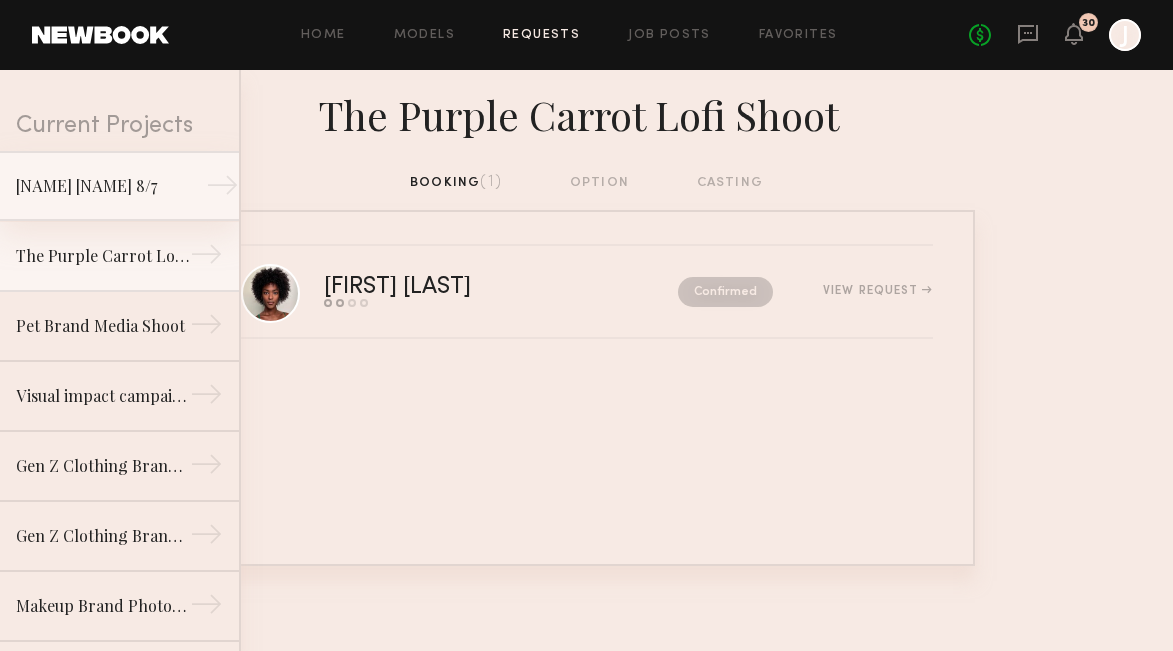 scroll, scrollTop: 66, scrollLeft: 0, axis: vertical 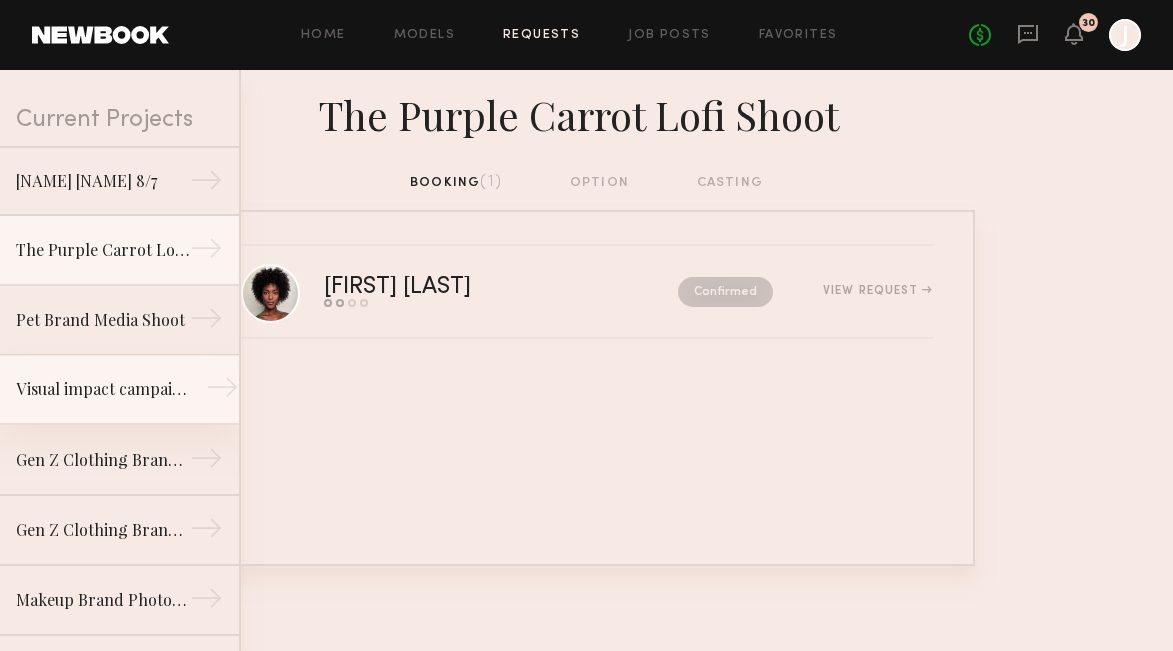 click on "Visual impact campaign →" 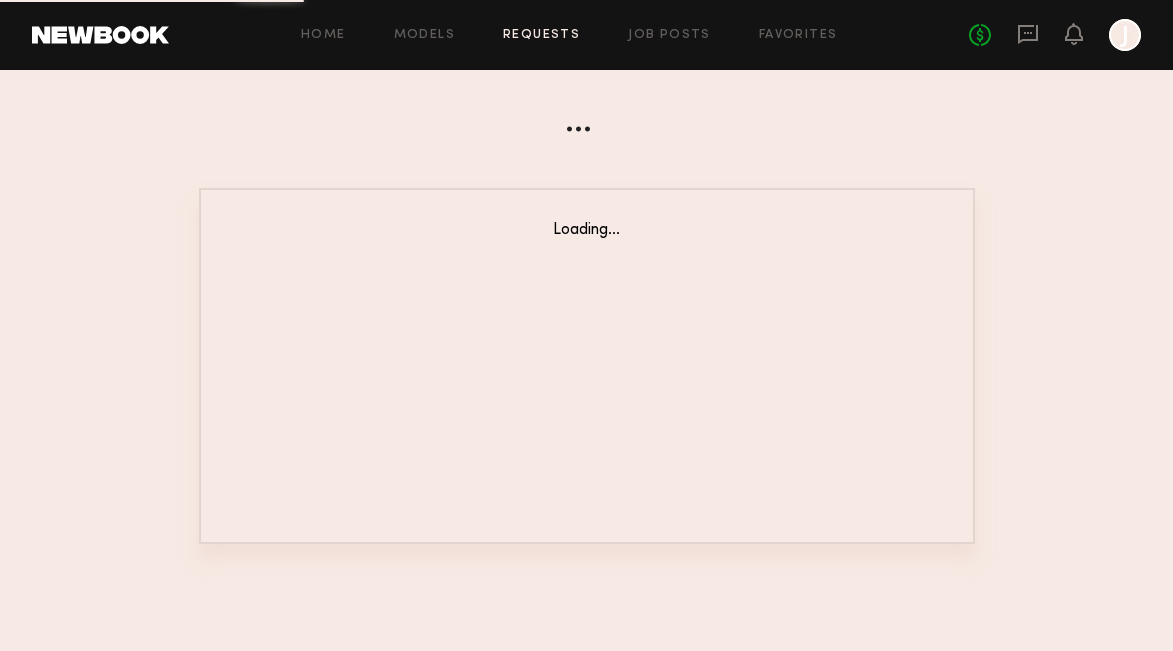 scroll, scrollTop: 0, scrollLeft: 0, axis: both 